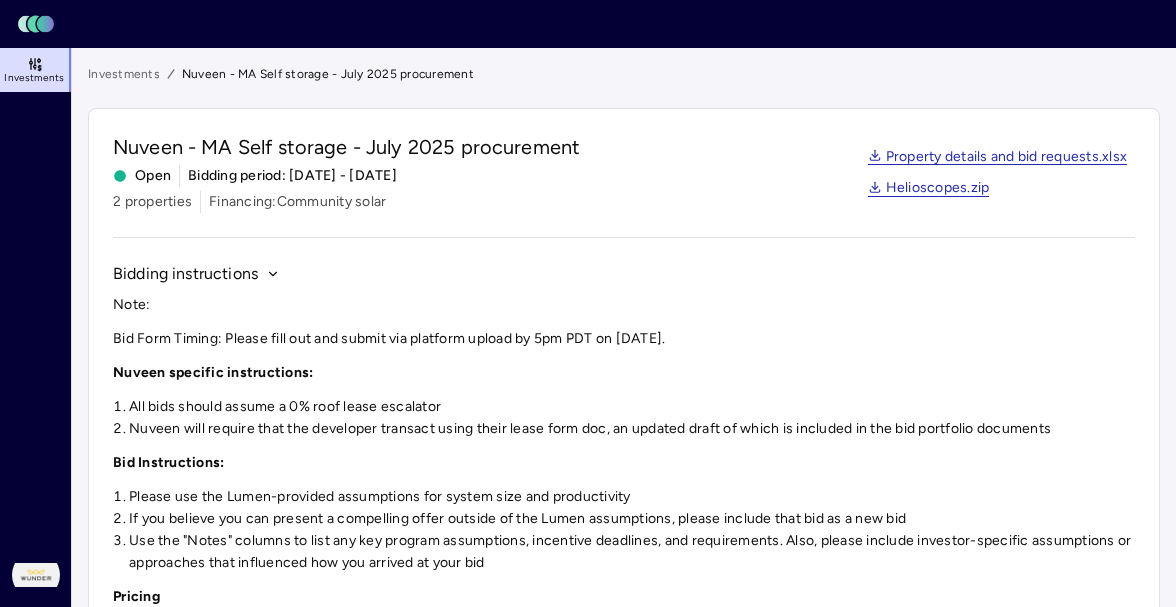 scroll, scrollTop: 0, scrollLeft: 0, axis: both 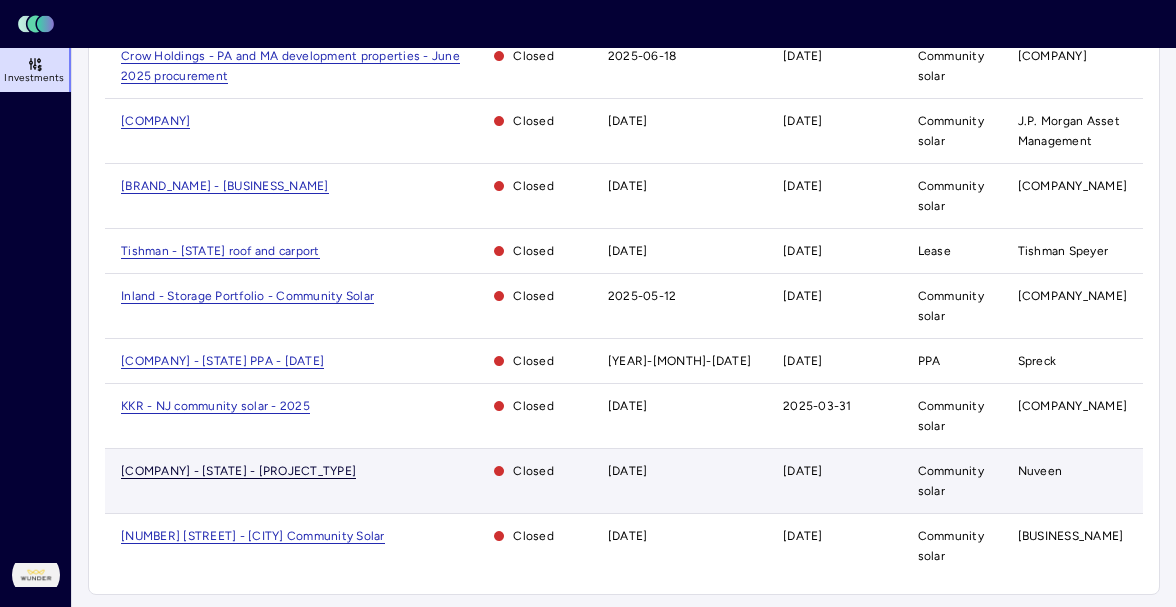 click on "[COMPANY] - [STATE] - [PROJECT_TYPE]" at bounding box center (238, 471) 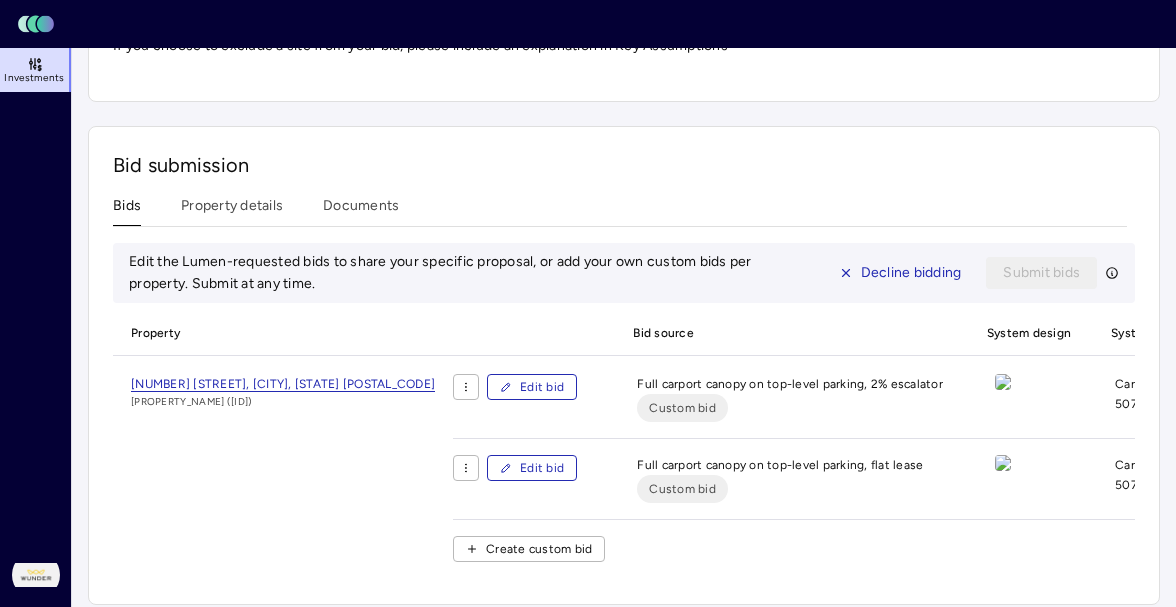 scroll, scrollTop: 329, scrollLeft: 0, axis: vertical 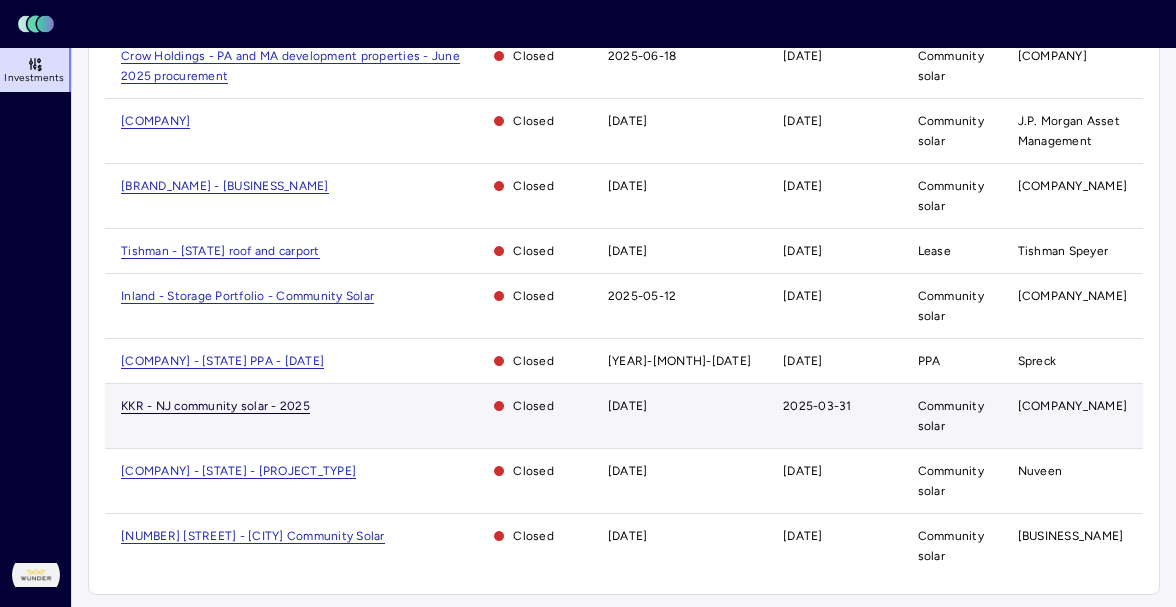 click on "KKR - NJ community solar - 2025" at bounding box center (215, 406) 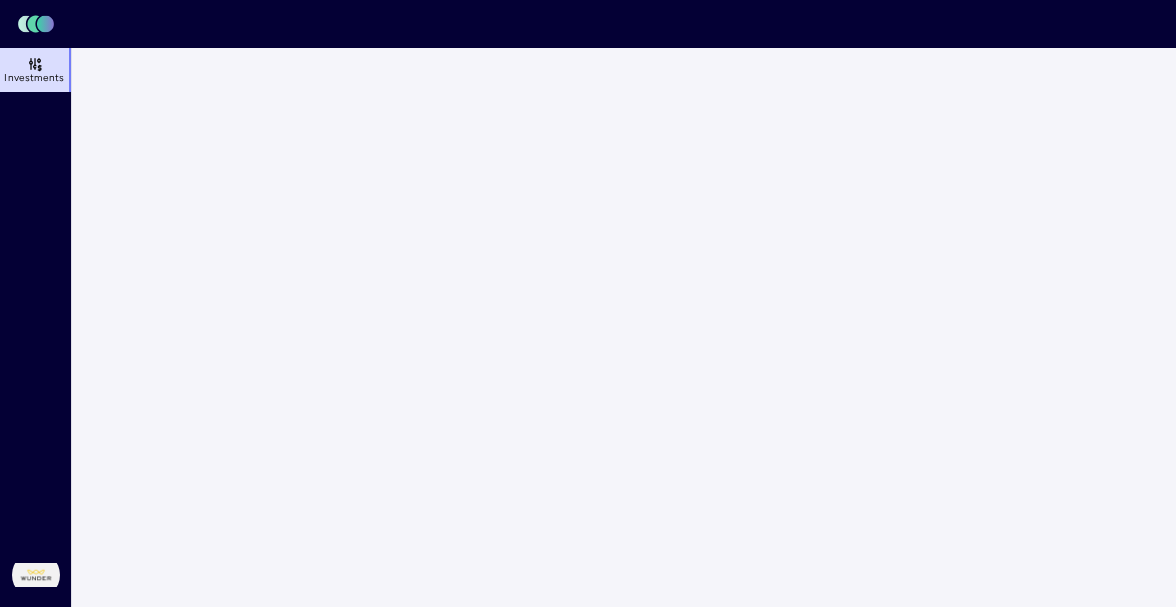 scroll, scrollTop: 0, scrollLeft: 0, axis: both 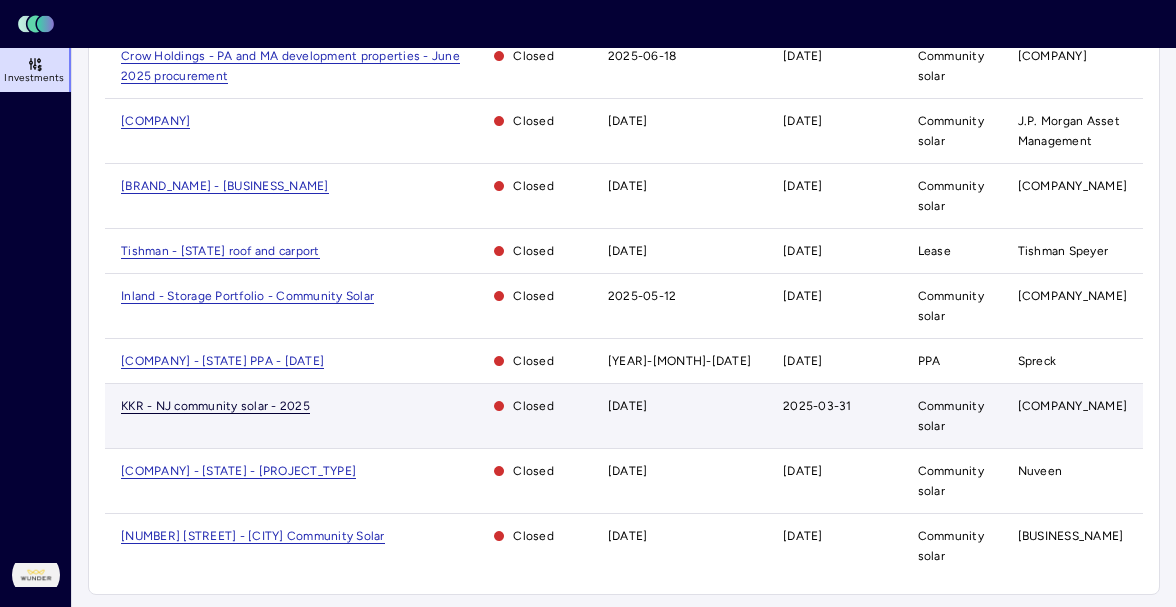 click on "KKR - NJ community solar - 2025" at bounding box center (215, 406) 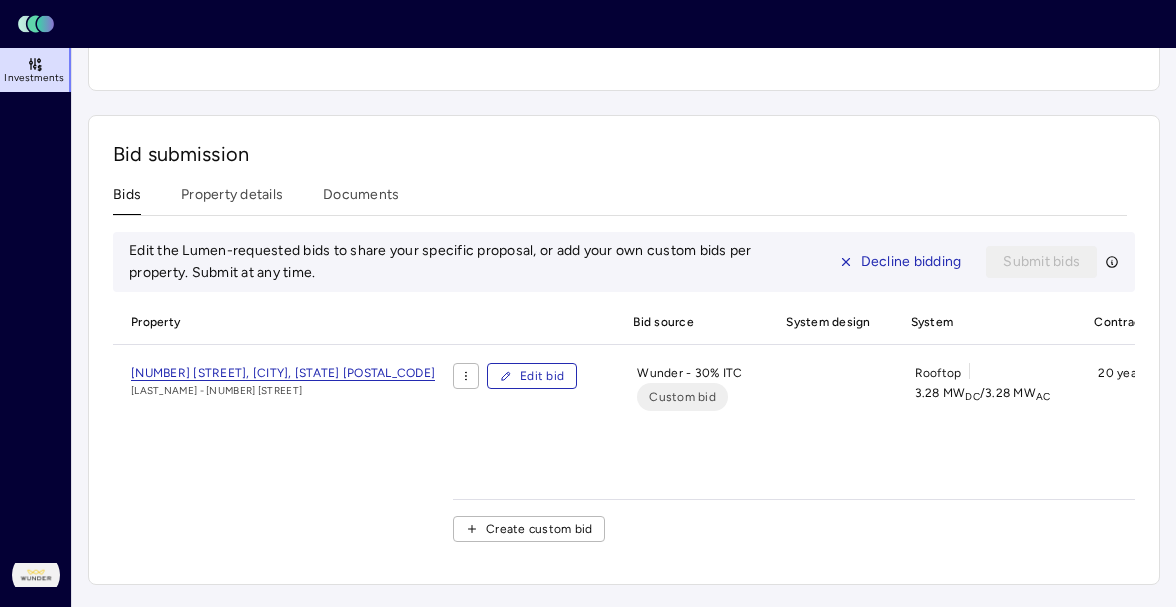 scroll, scrollTop: 0, scrollLeft: 0, axis: both 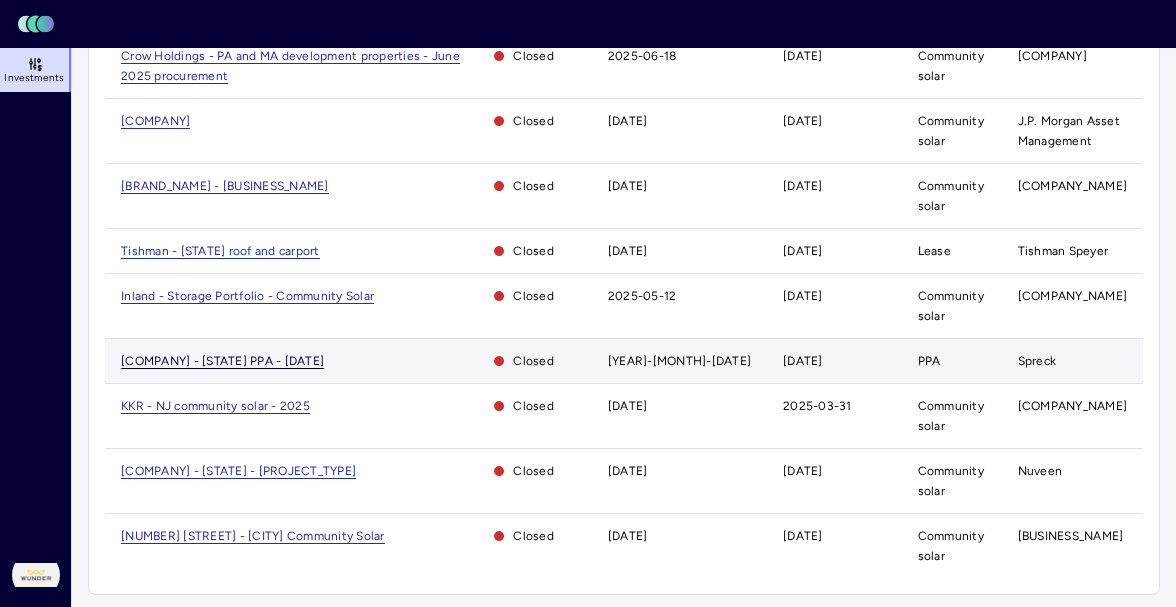 click on "[COMPANY] - [STATE] PPA - [DATE]" at bounding box center (222, 361) 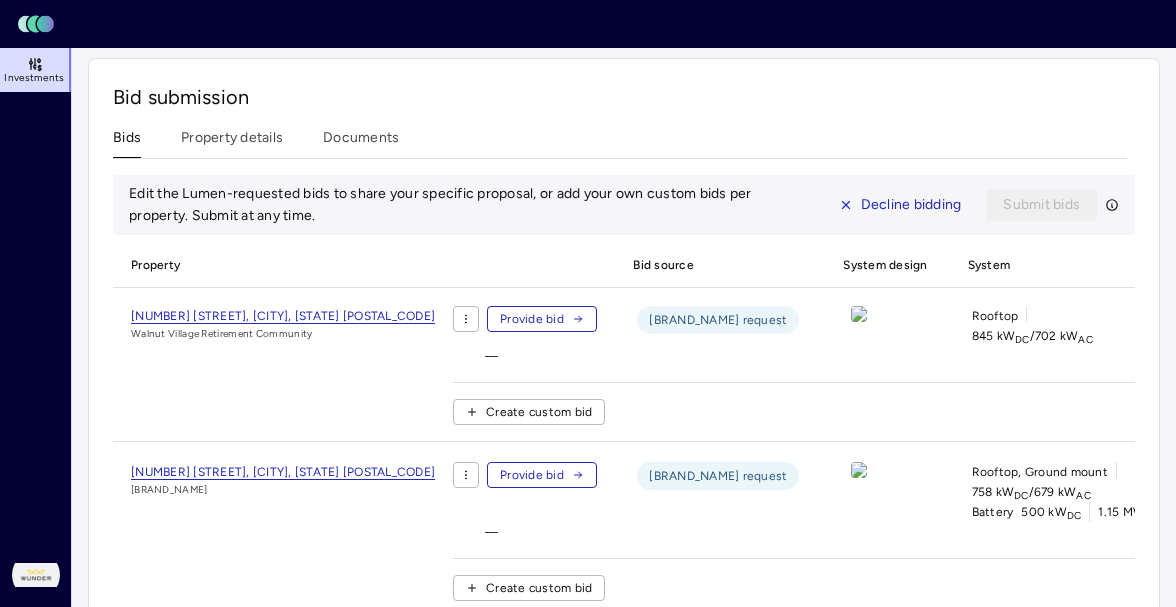 scroll, scrollTop: 499, scrollLeft: 0, axis: vertical 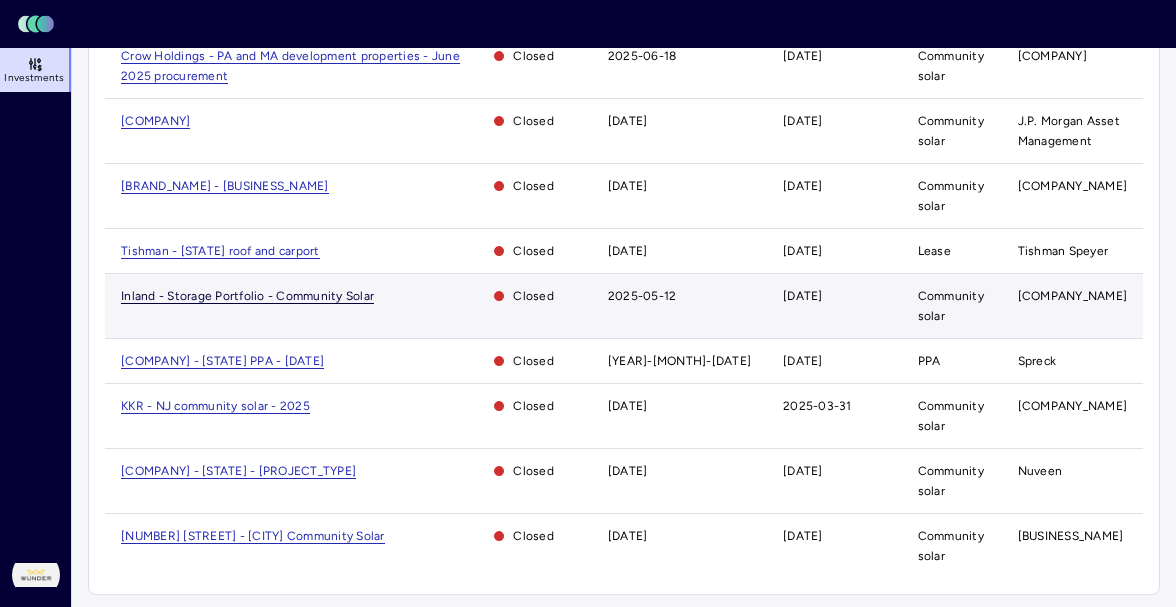click on "Inland - Storage Portfolio - Community Solar" at bounding box center (247, 296) 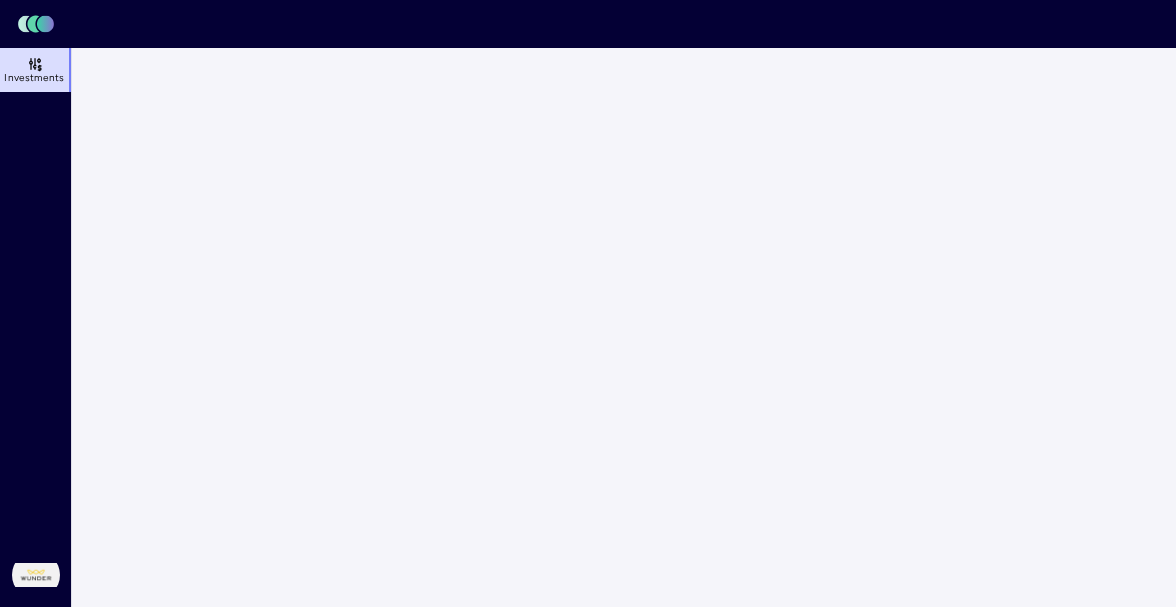 scroll, scrollTop: 0, scrollLeft: 0, axis: both 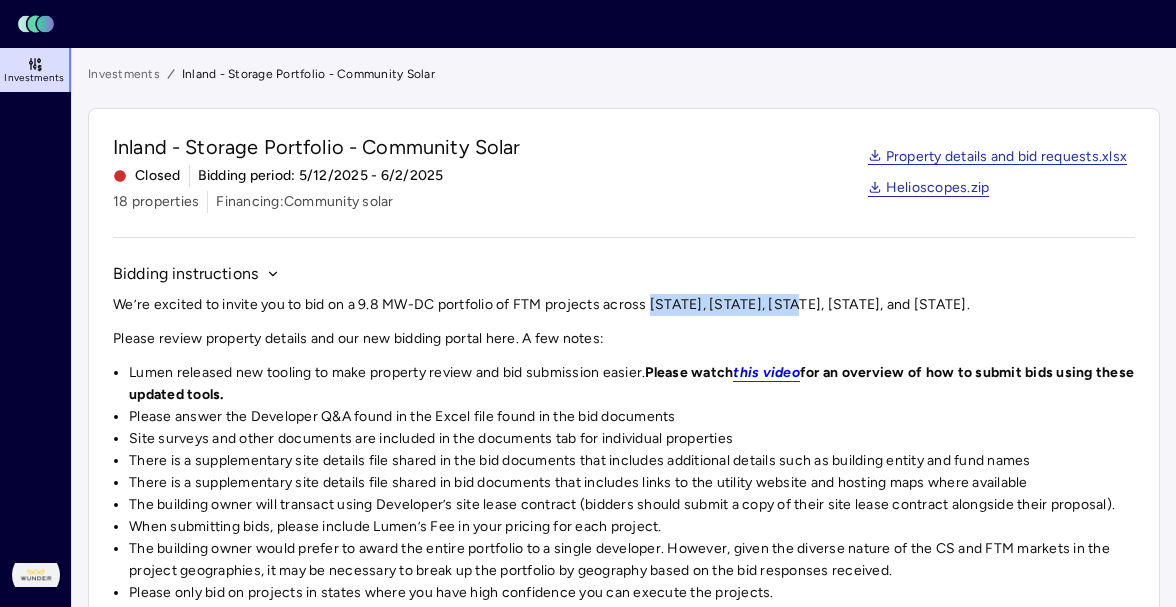 drag, startPoint x: 803, startPoint y: 303, endPoint x: 653, endPoint y: 299, distance: 150.05333 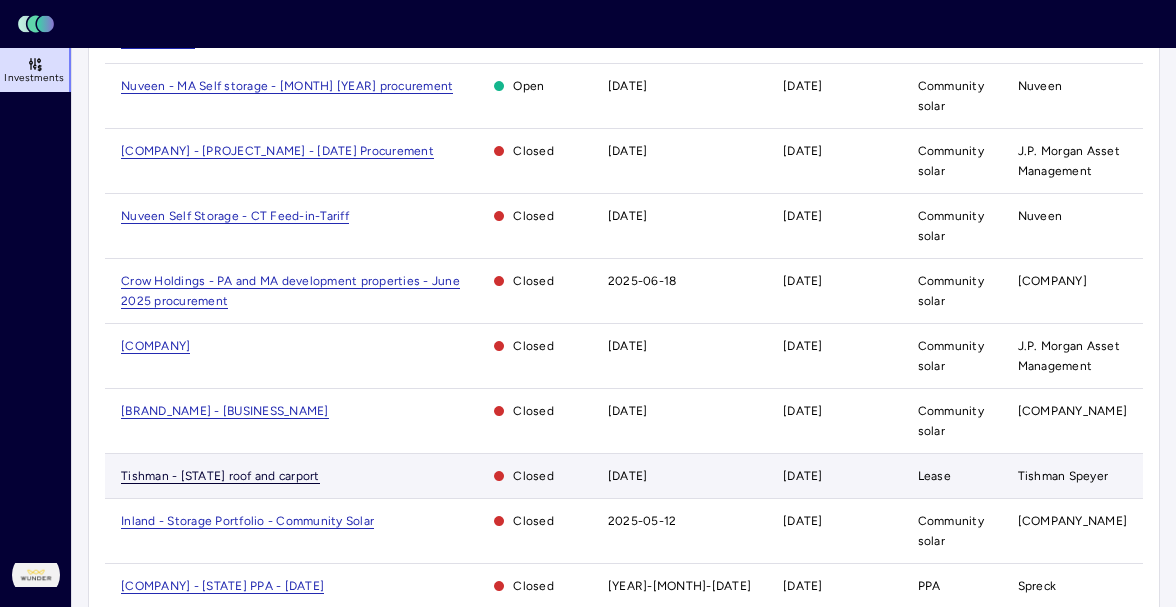 scroll, scrollTop: 190, scrollLeft: 0, axis: vertical 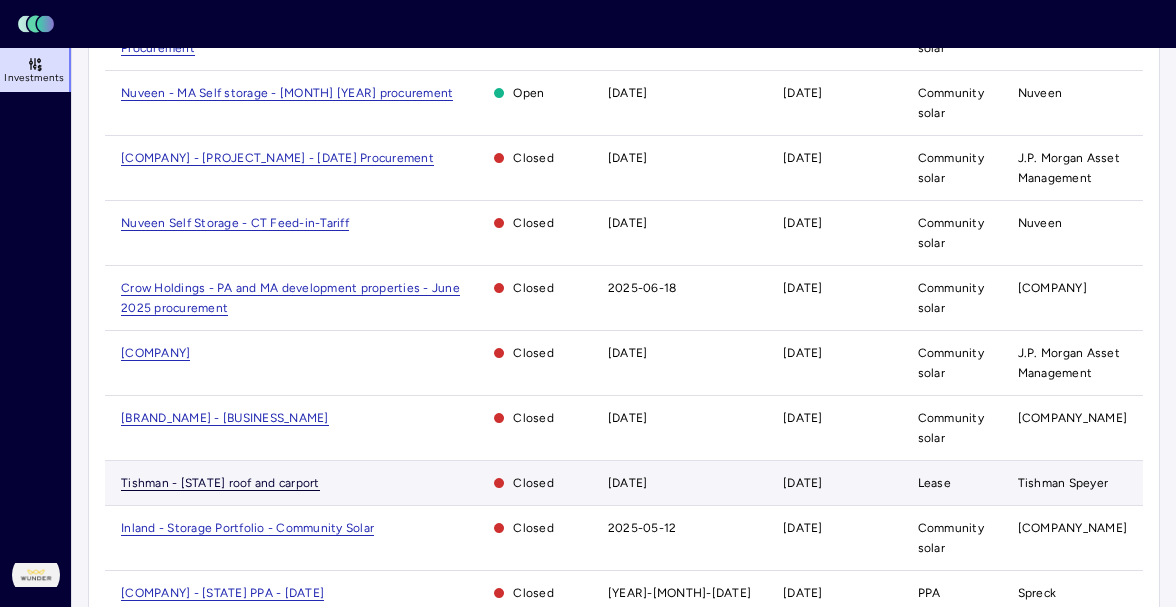 click on "Tishman - [STATE] roof and carport" at bounding box center (220, 483) 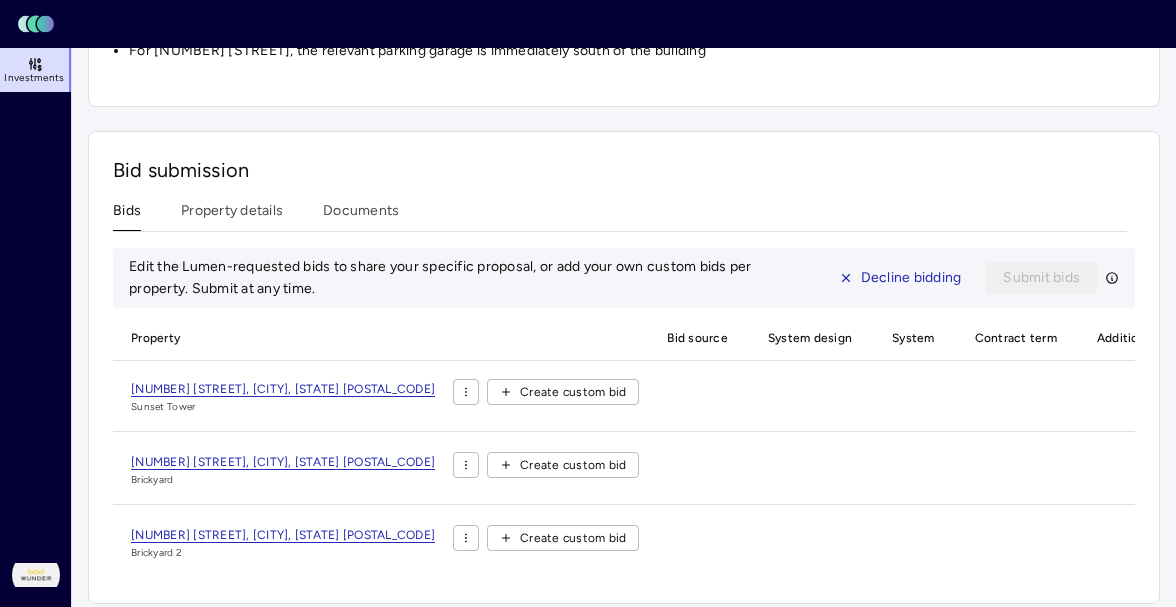 scroll, scrollTop: 499, scrollLeft: 0, axis: vertical 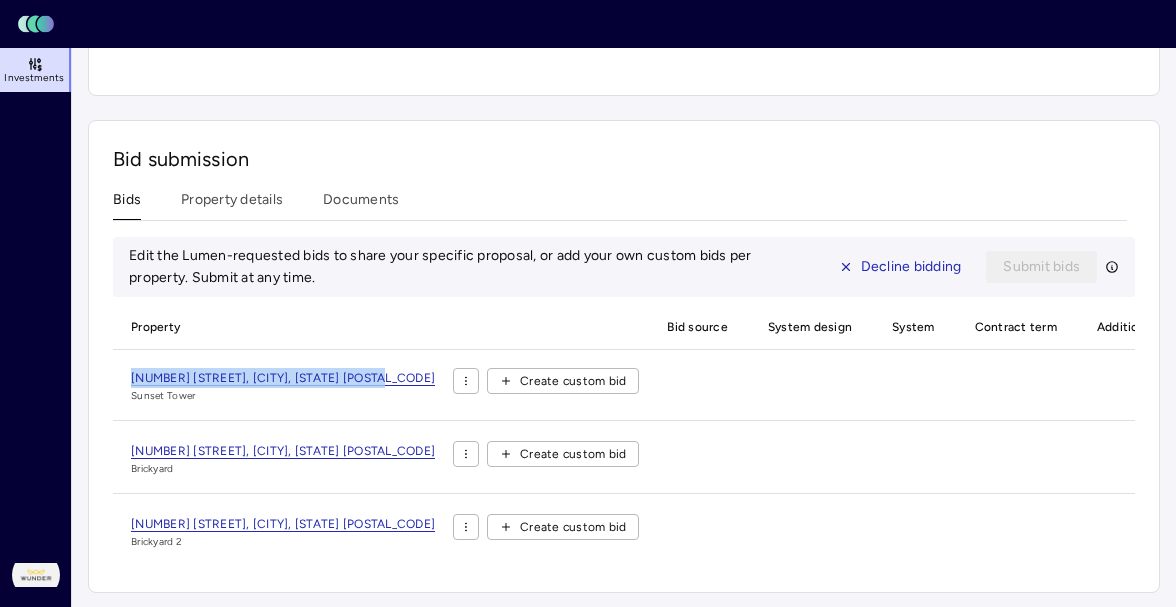 drag, startPoint x: 386, startPoint y: 369, endPoint x: 124, endPoint y: 381, distance: 262.27466 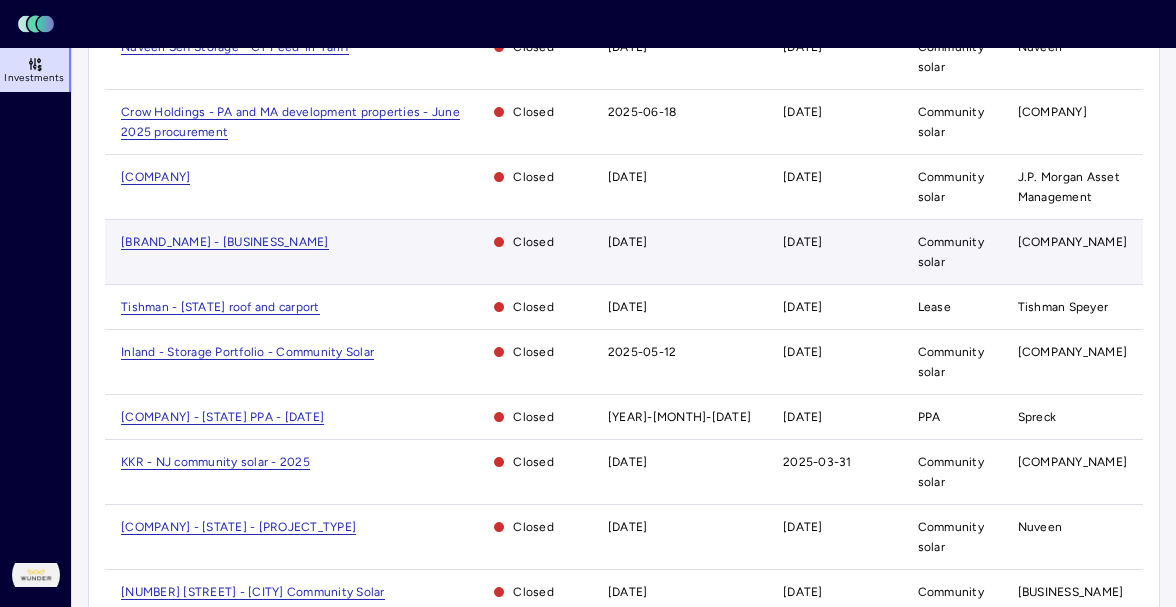scroll, scrollTop: 394, scrollLeft: 0, axis: vertical 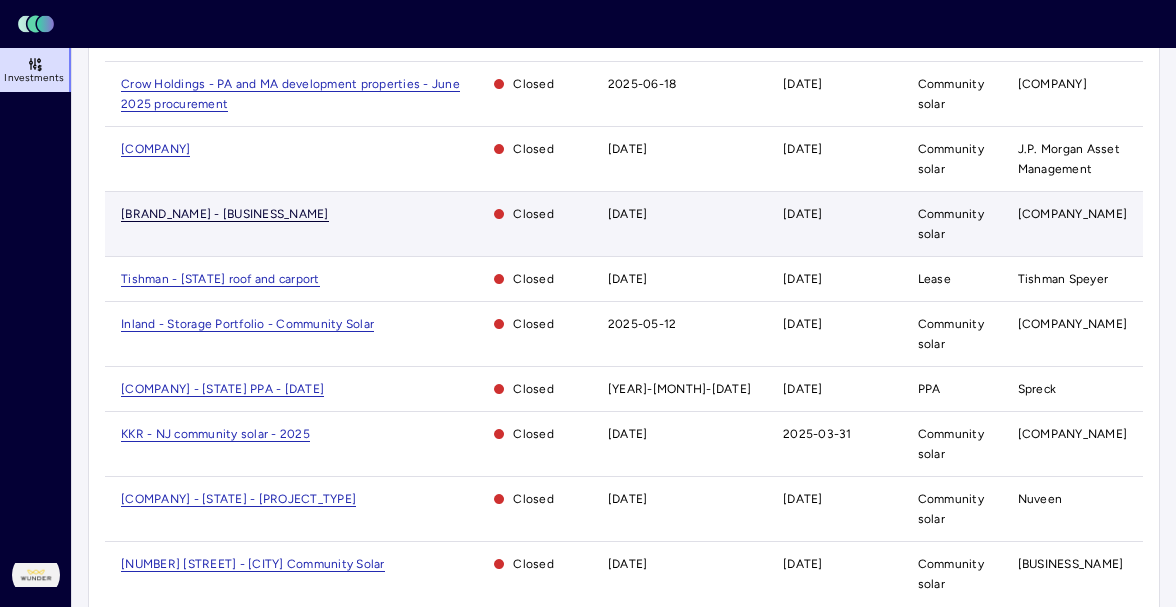 click on "[BRAND_NAME] - [BUSINESS_NAME]" at bounding box center (225, 214) 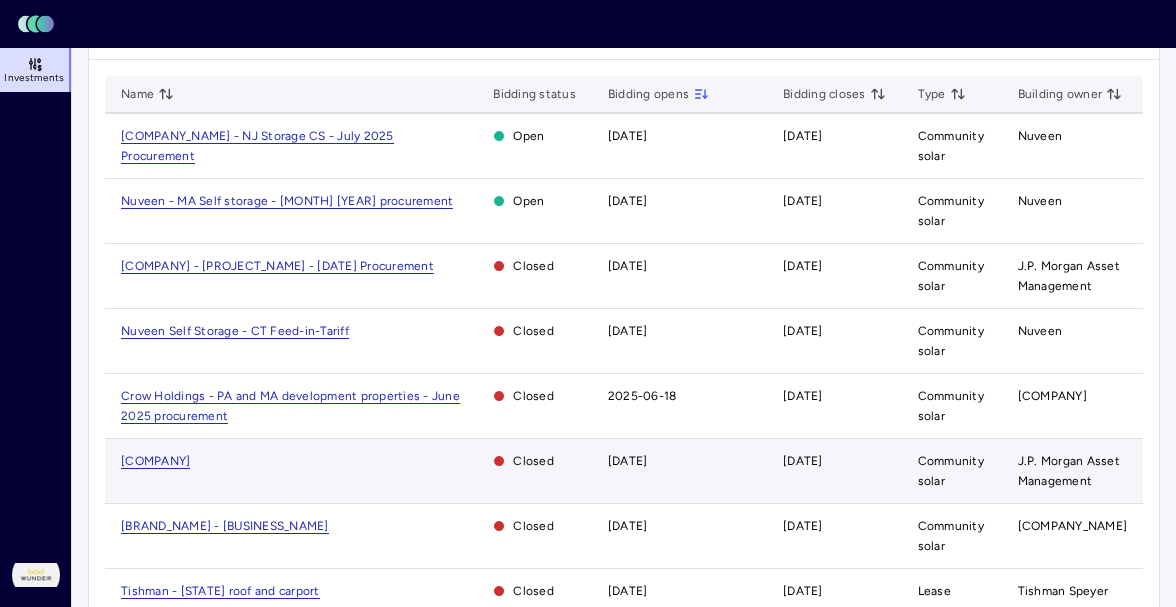 scroll, scrollTop: 65, scrollLeft: 0, axis: vertical 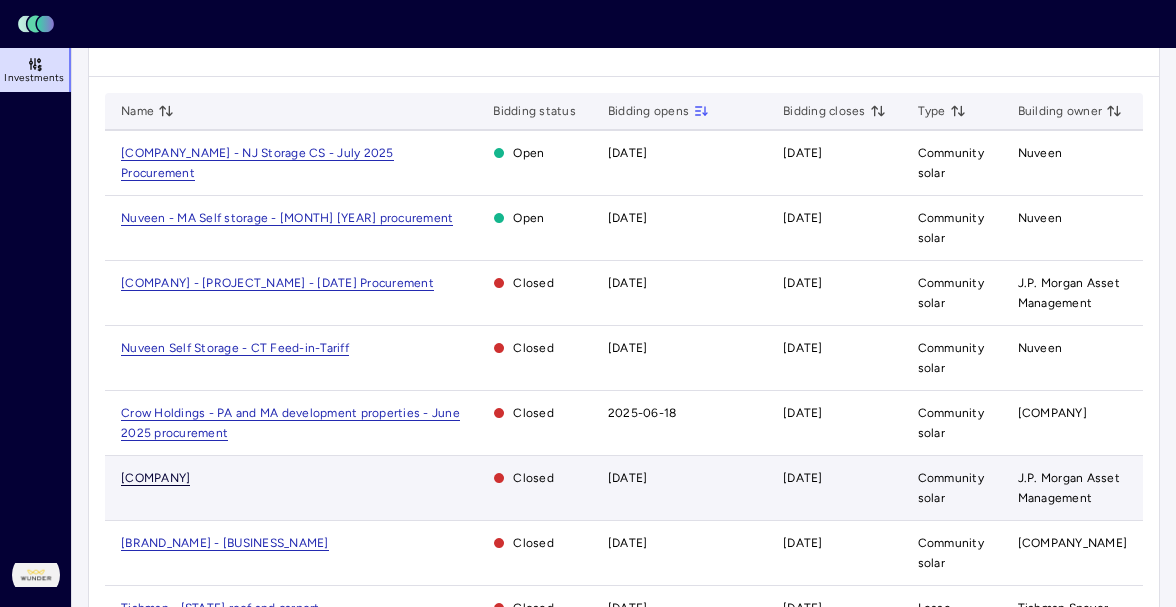 click on "[COMPANY]" at bounding box center [155, 478] 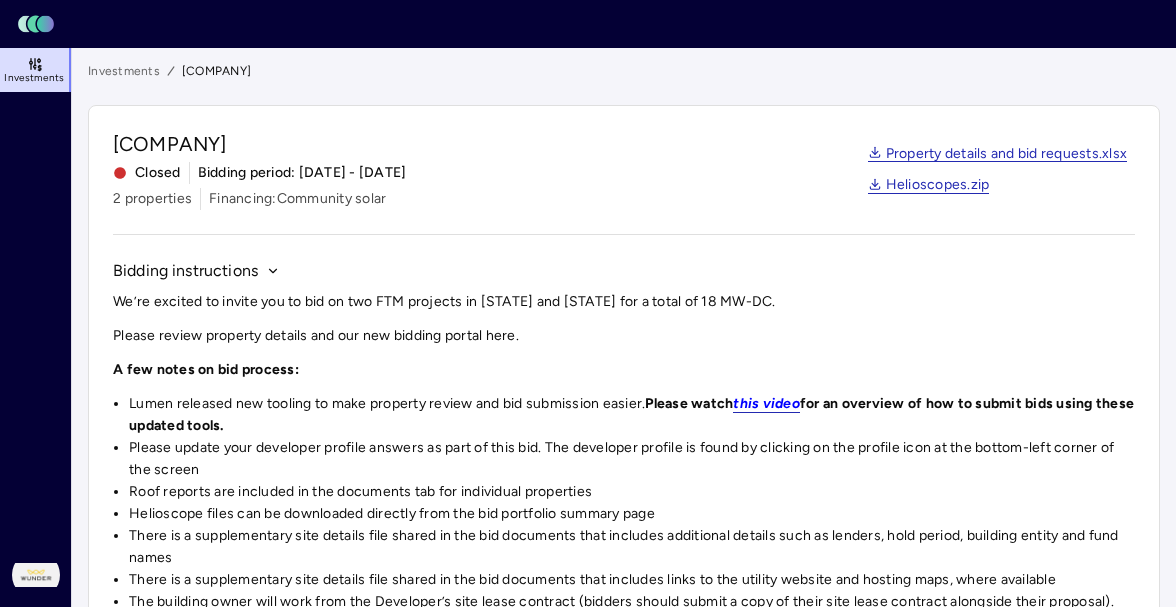 scroll, scrollTop: 0, scrollLeft: 0, axis: both 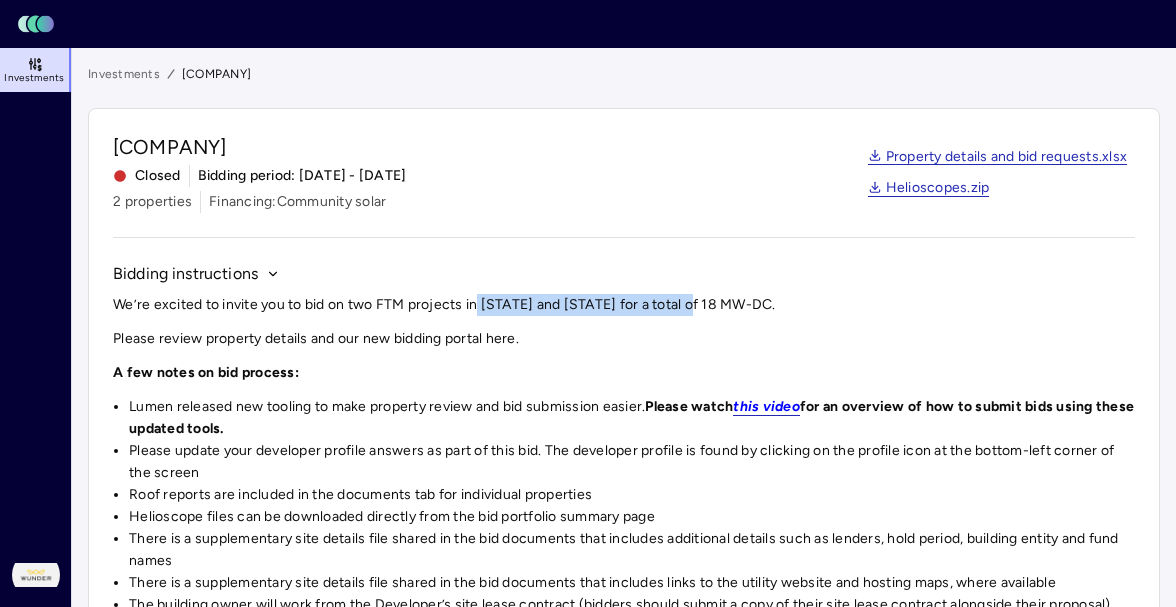 drag, startPoint x: 704, startPoint y: 308, endPoint x: 481, endPoint y: 300, distance: 223.14345 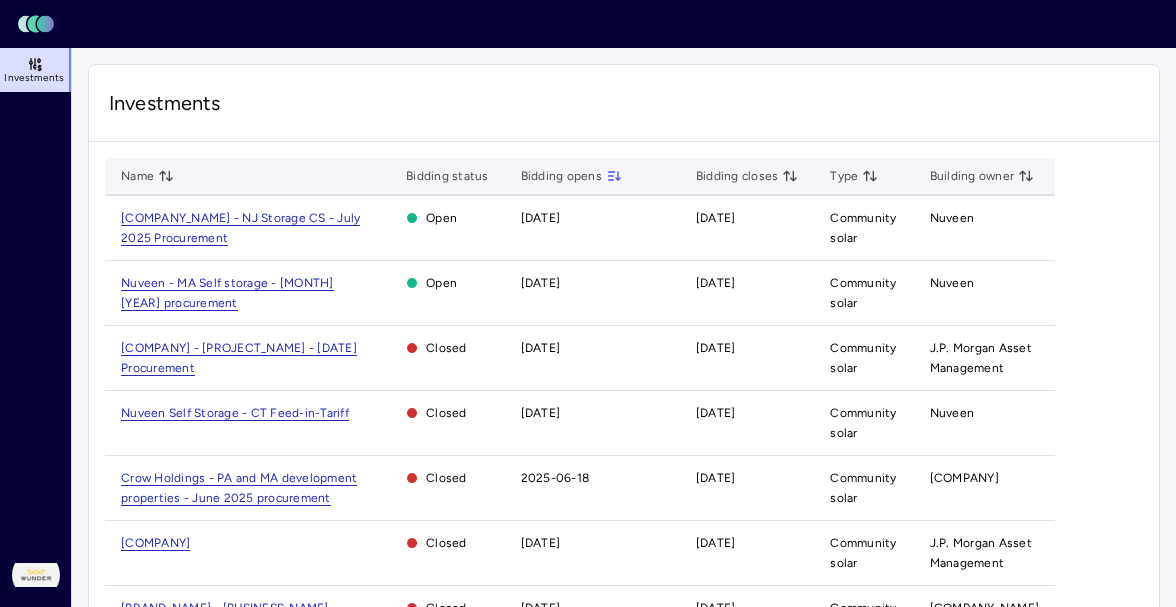 scroll, scrollTop: 65, scrollLeft: 0, axis: vertical 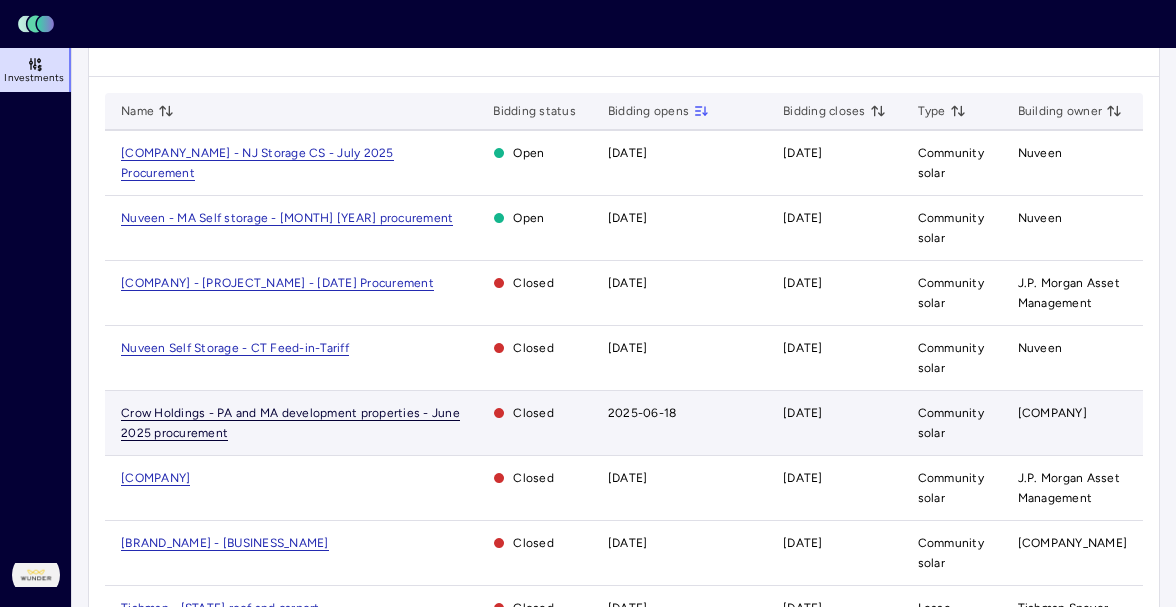 click on "Crow Holdings - PA and MA development properties - June 2025 procurement" at bounding box center (290, 423) 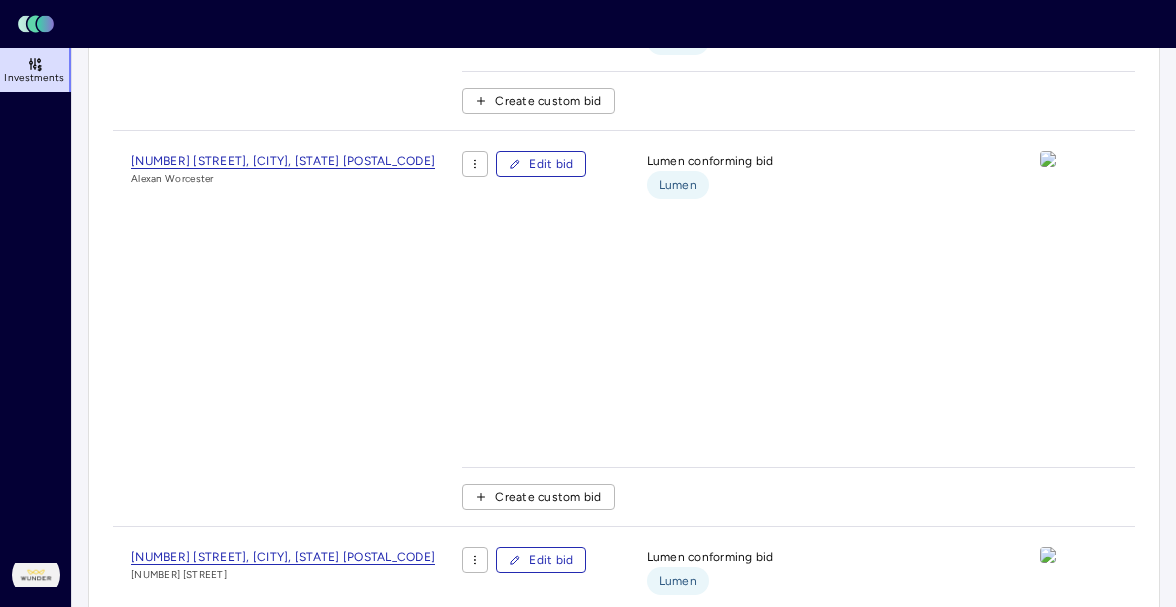 scroll, scrollTop: 1542, scrollLeft: 0, axis: vertical 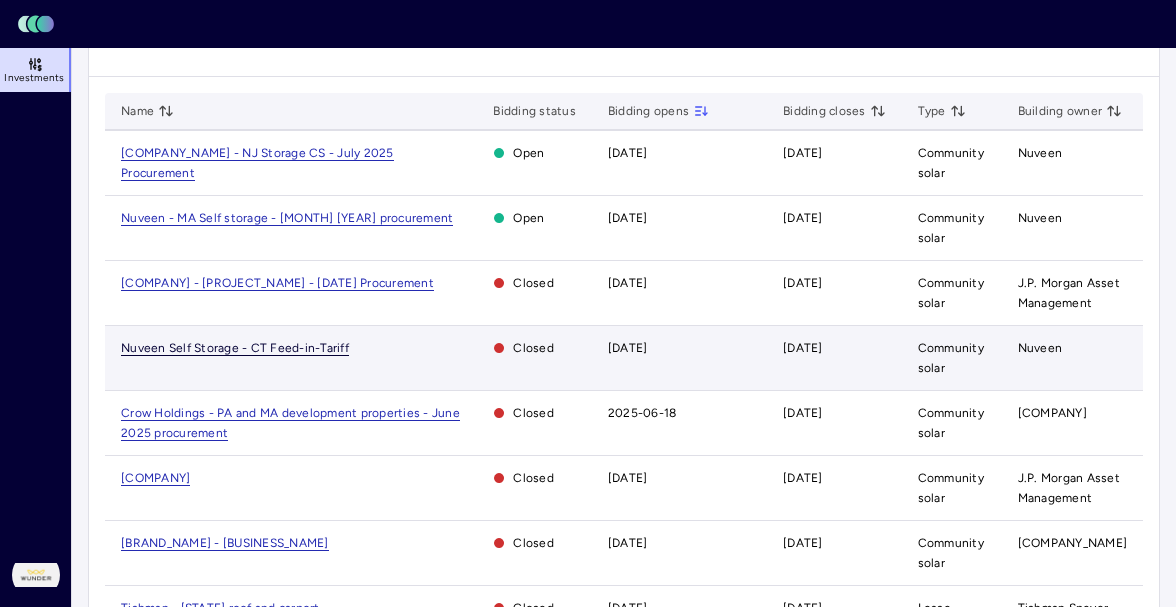 click on "Nuveen Self Storage - CT Feed-in-Tariff" at bounding box center [235, 348] 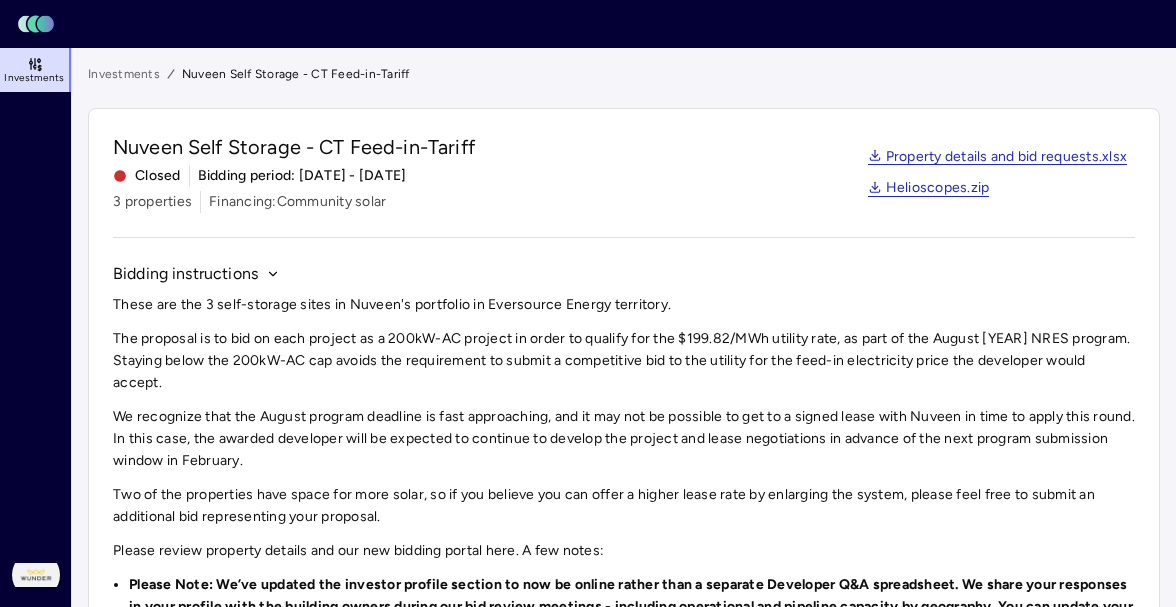 scroll, scrollTop: 65, scrollLeft: 0, axis: vertical 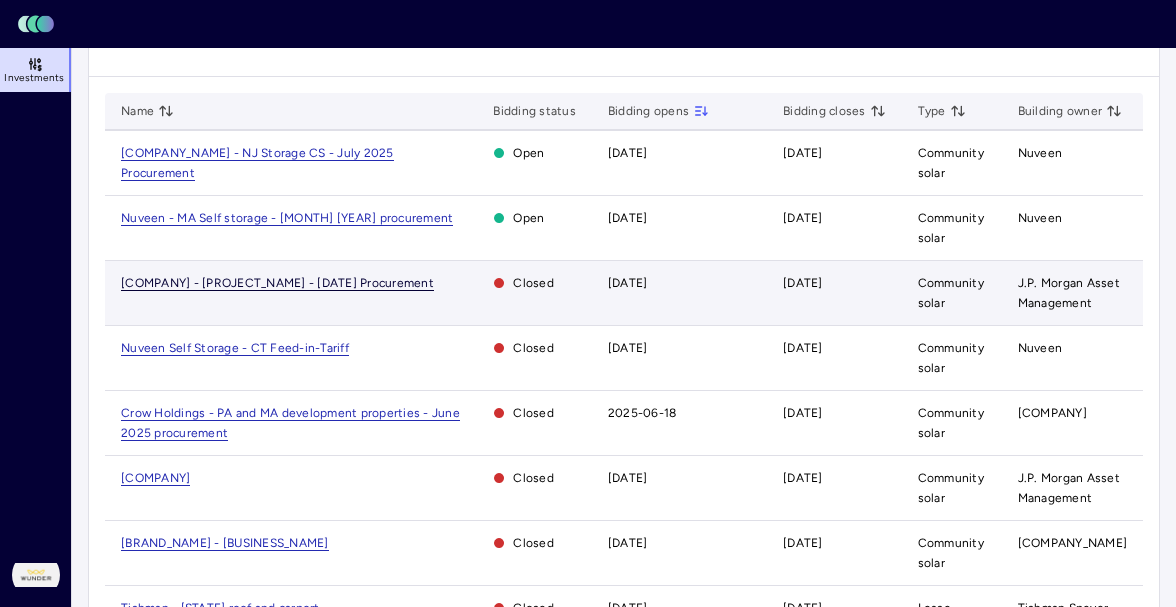 click on "[COMPANY] - [PROJECT_NAME] - [DATE] Procurement" at bounding box center [277, 283] 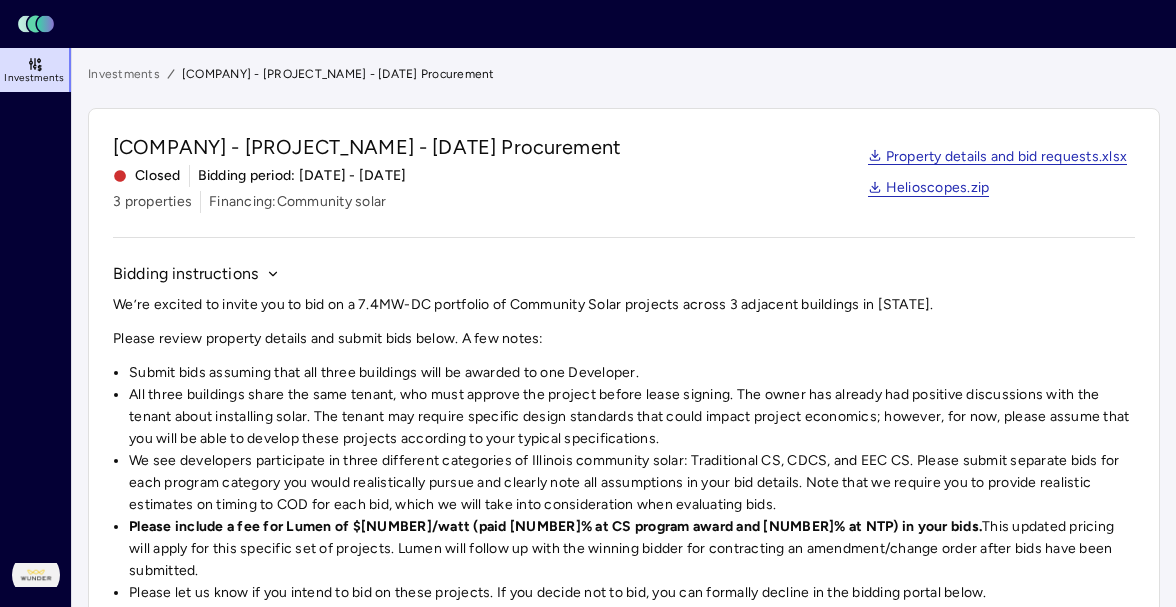 scroll, scrollTop: 65, scrollLeft: 0, axis: vertical 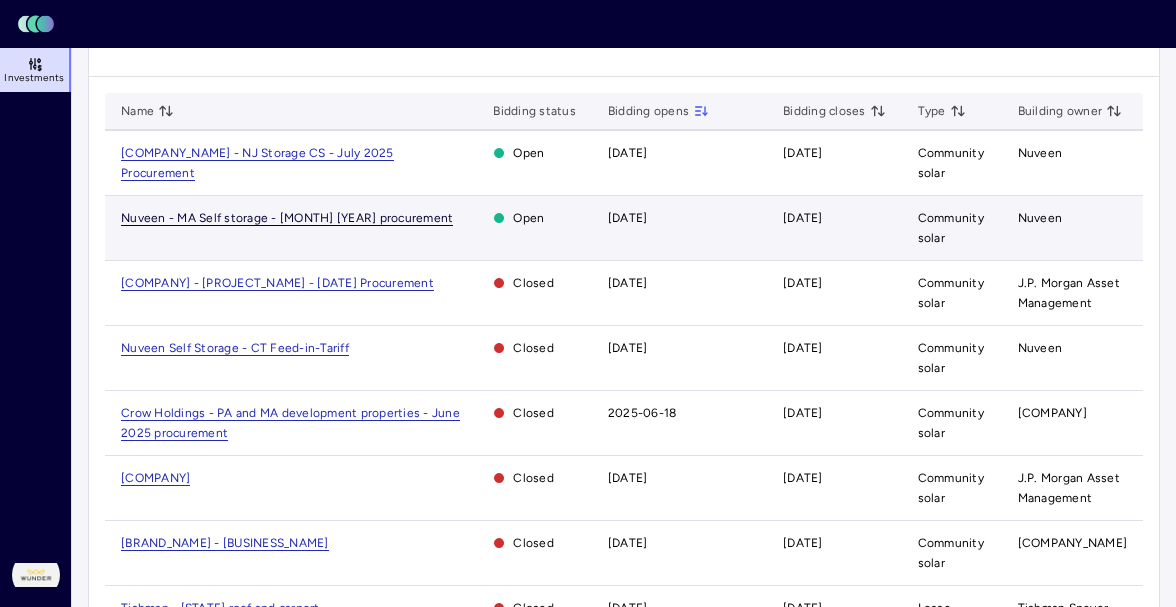 click on "Nuveen - MA Self storage - [MONTH] [YEAR] procurement" at bounding box center (287, 218) 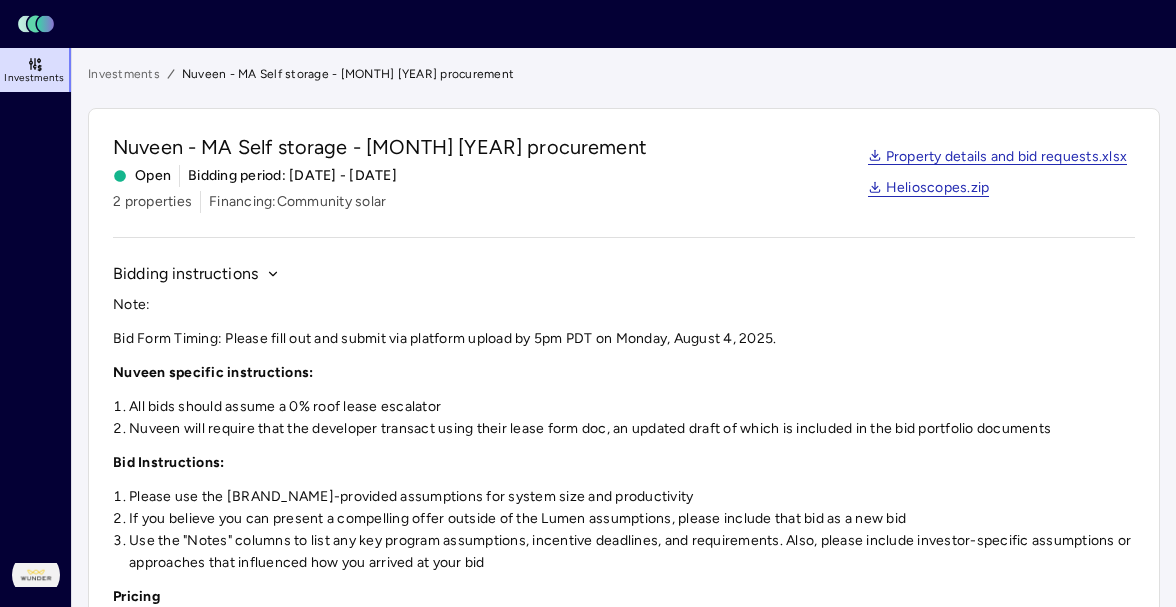 scroll, scrollTop: 663, scrollLeft: 0, axis: vertical 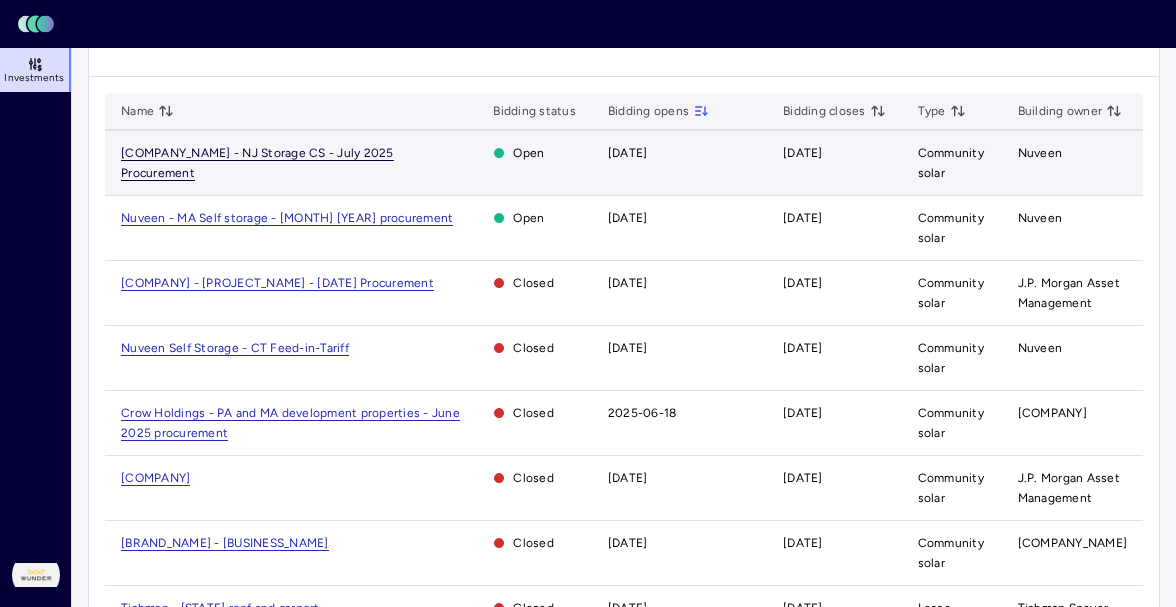 click on "[COMPANY_NAME] - NJ Storage CS - July 2025 Procurement" at bounding box center [257, 163] 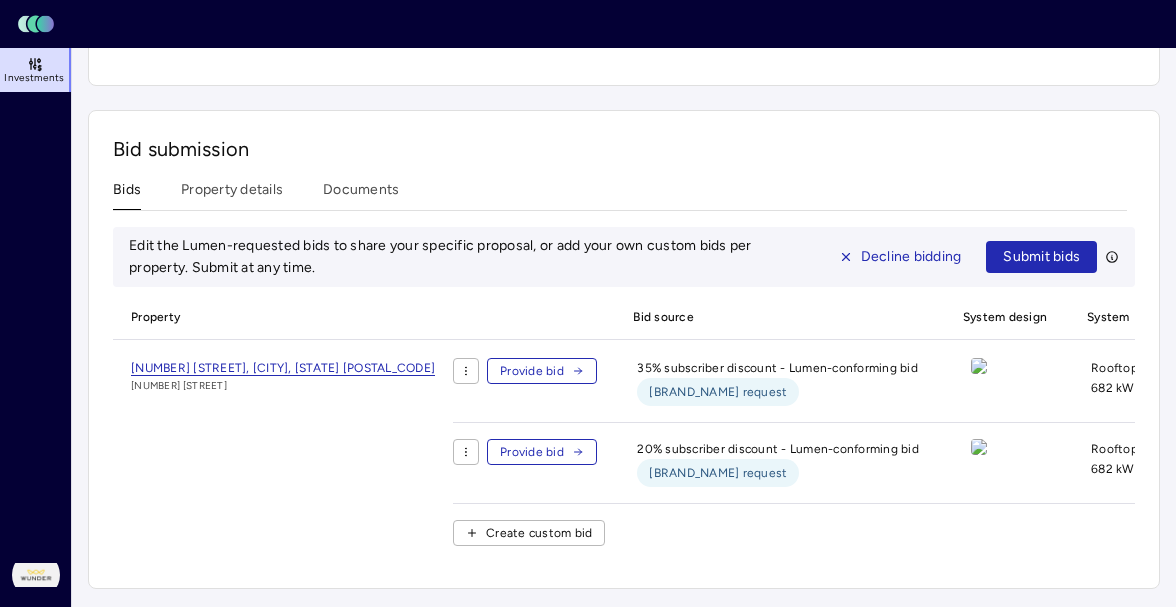 scroll, scrollTop: 0, scrollLeft: 0, axis: both 